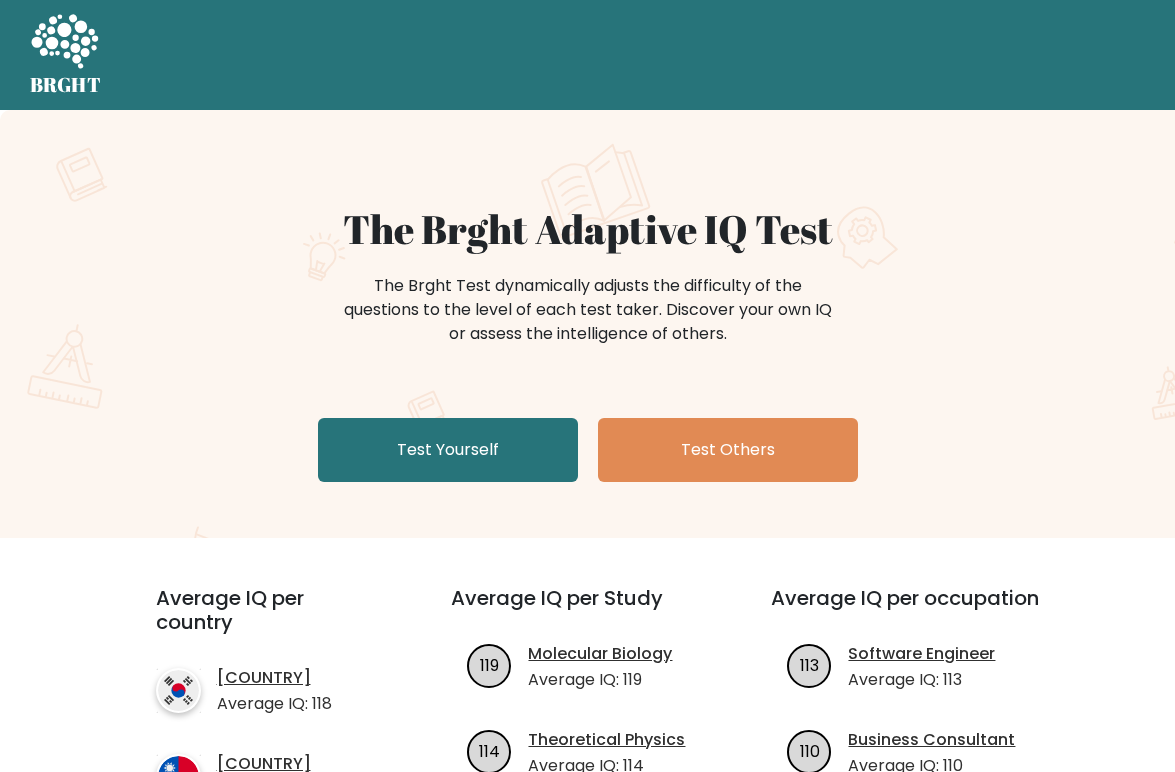 scroll, scrollTop: 0, scrollLeft: 0, axis: both 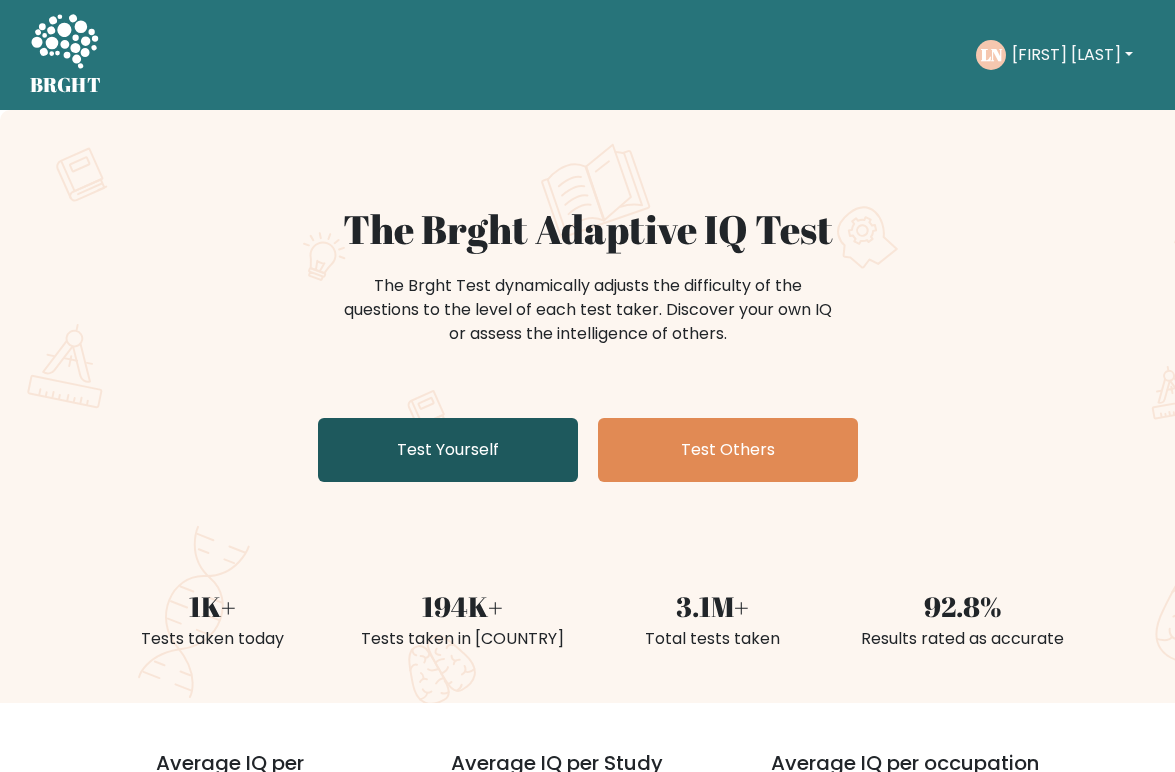 click on "Test Yourself" at bounding box center [448, 450] 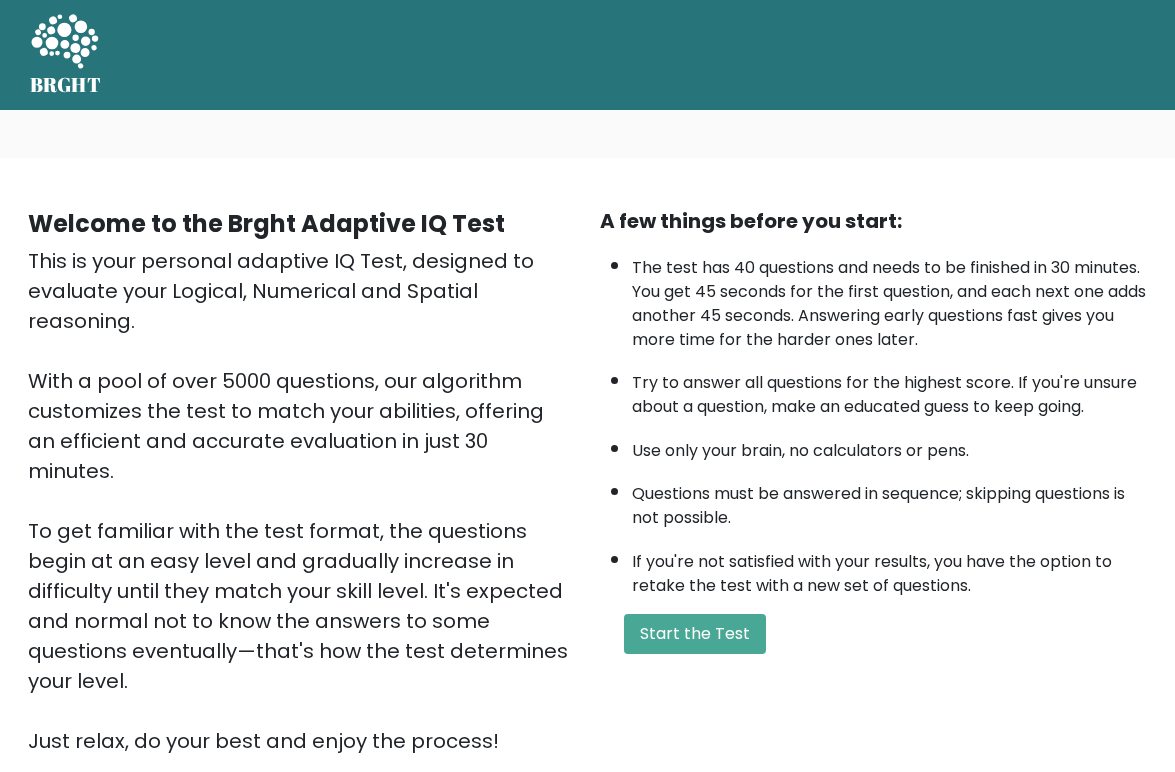 scroll, scrollTop: 0, scrollLeft: 0, axis: both 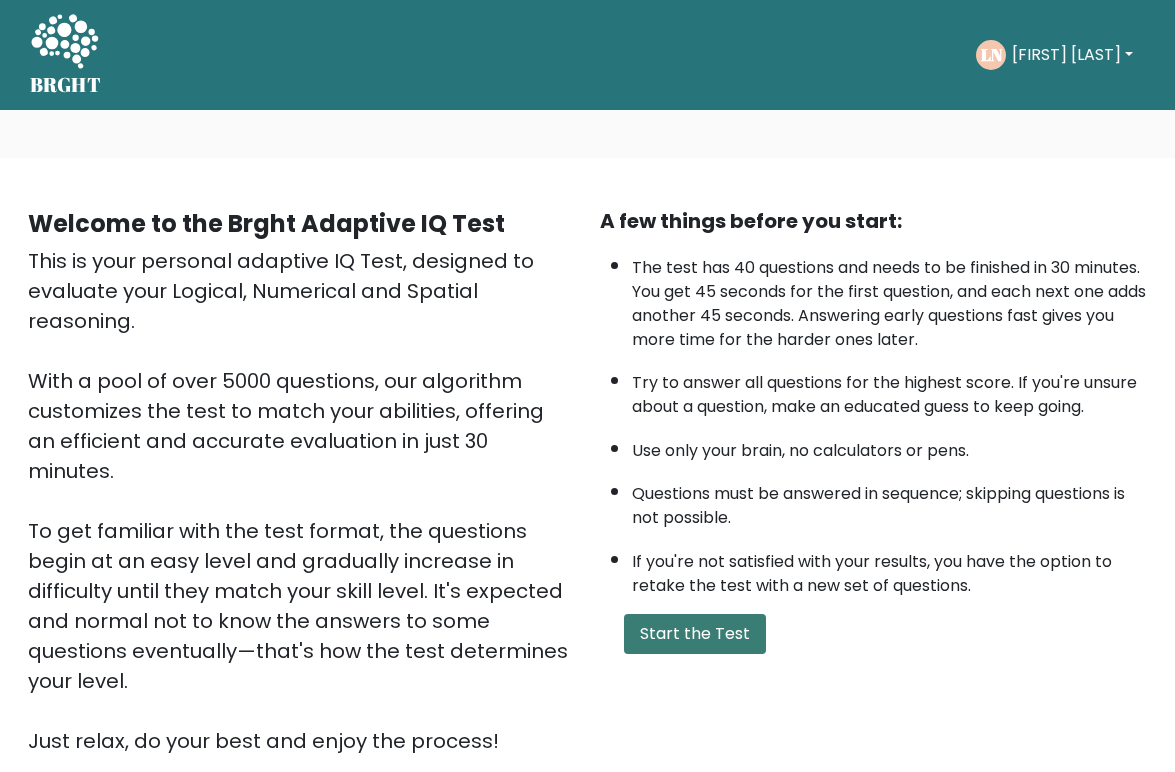 click on "Start the Test" at bounding box center (695, 634) 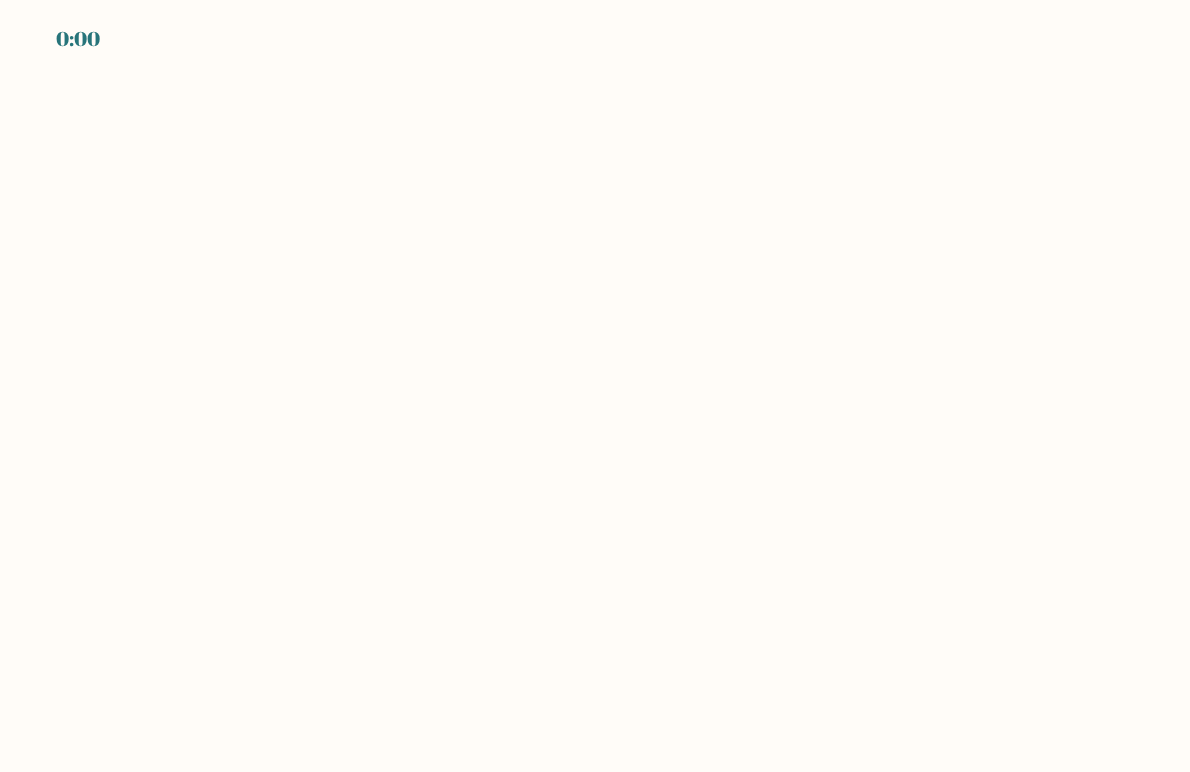 scroll, scrollTop: 0, scrollLeft: 0, axis: both 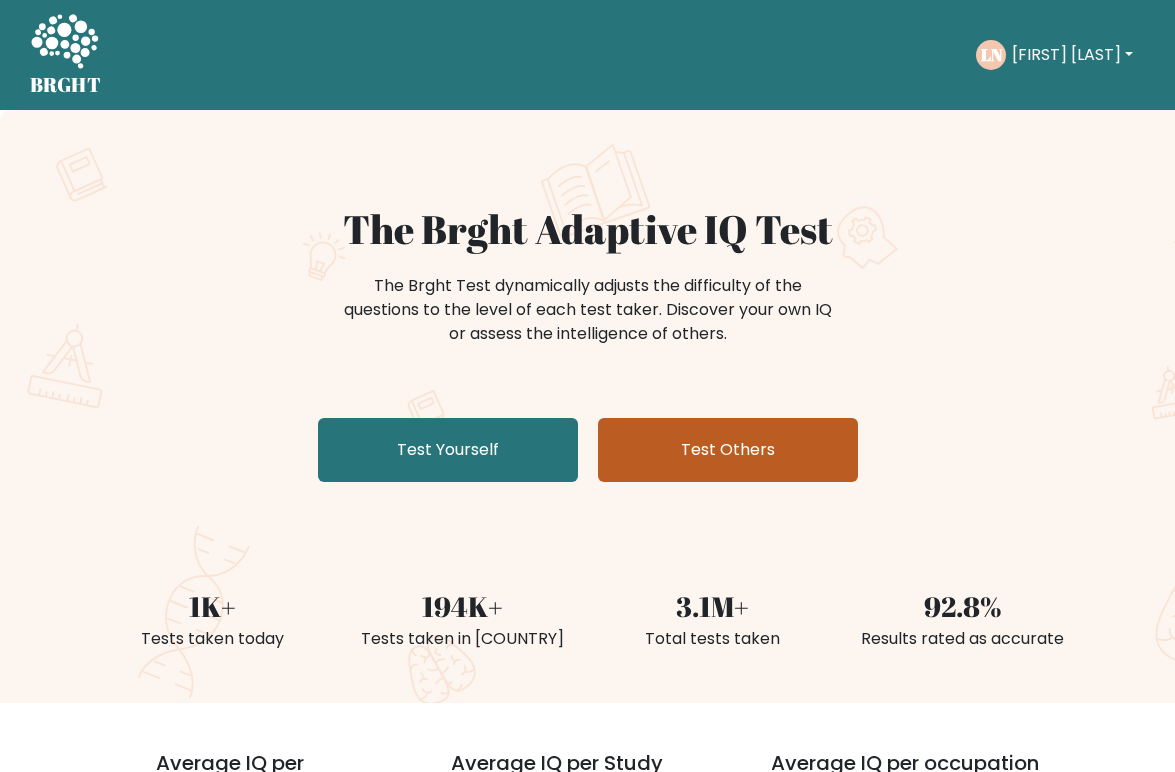 click on "Test Others" at bounding box center [728, 450] 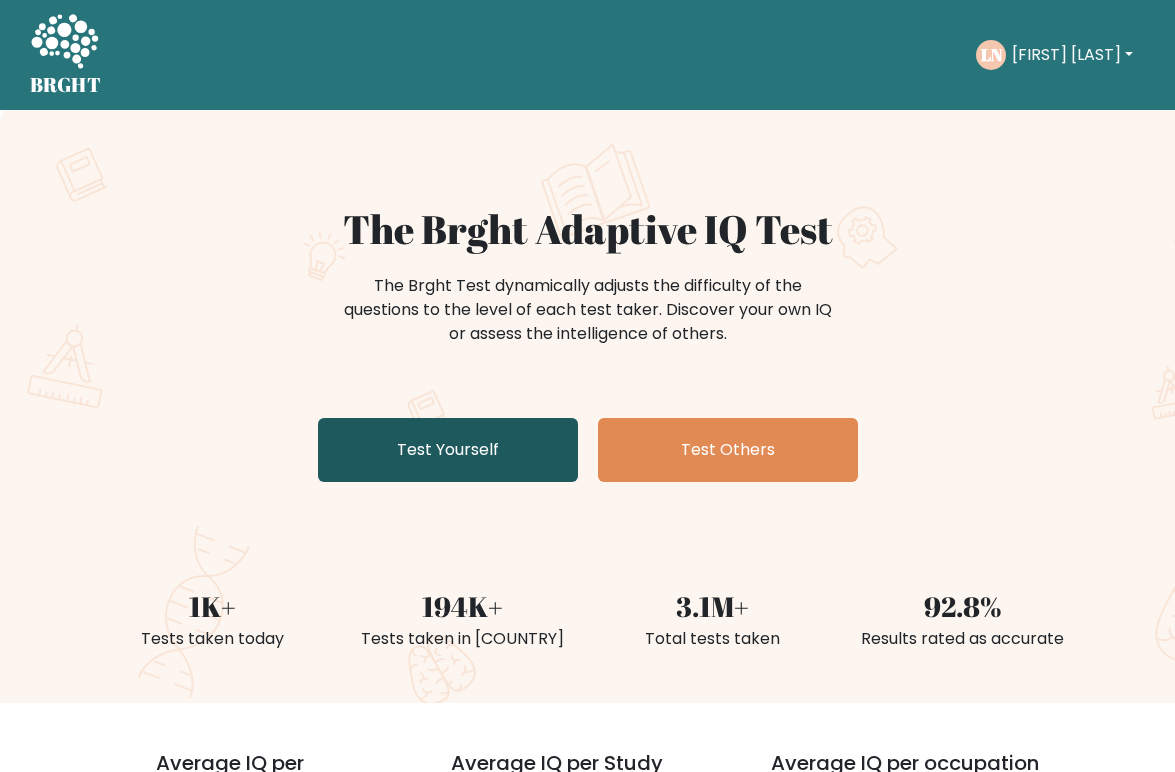 click on "Test Yourself" at bounding box center [448, 450] 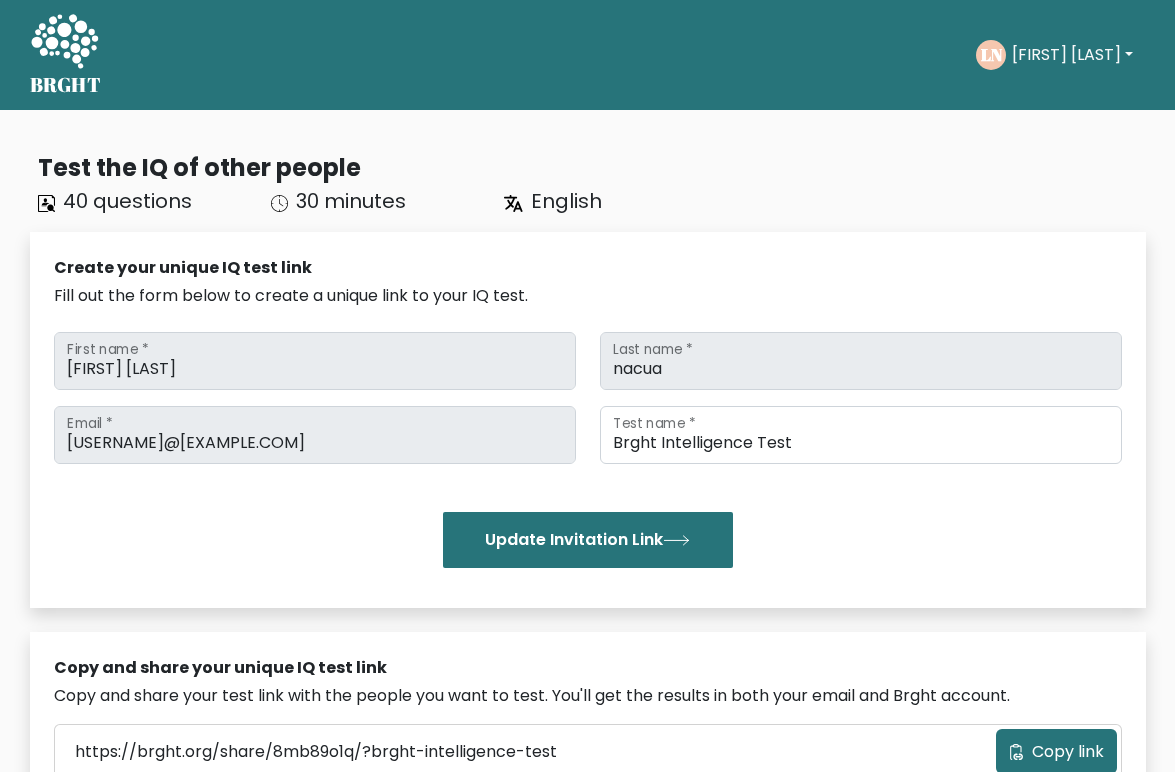 scroll, scrollTop: 0, scrollLeft: 0, axis: both 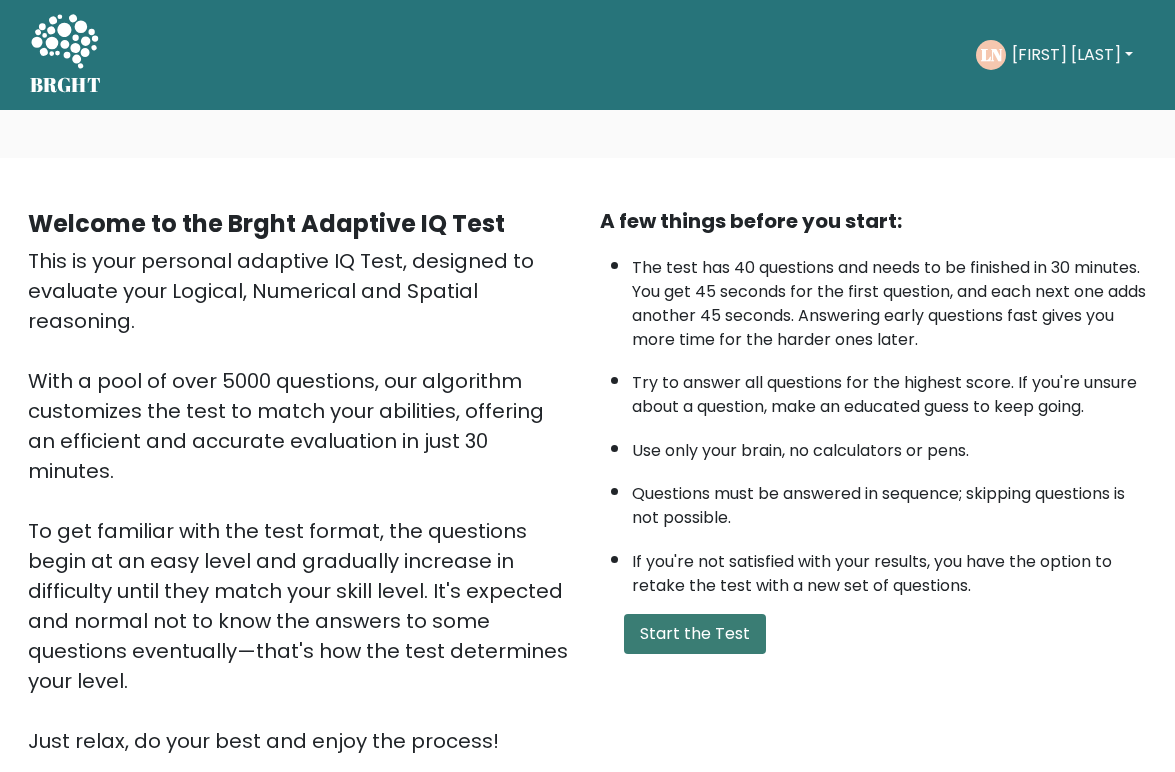 click on "Start the Test" at bounding box center [695, 634] 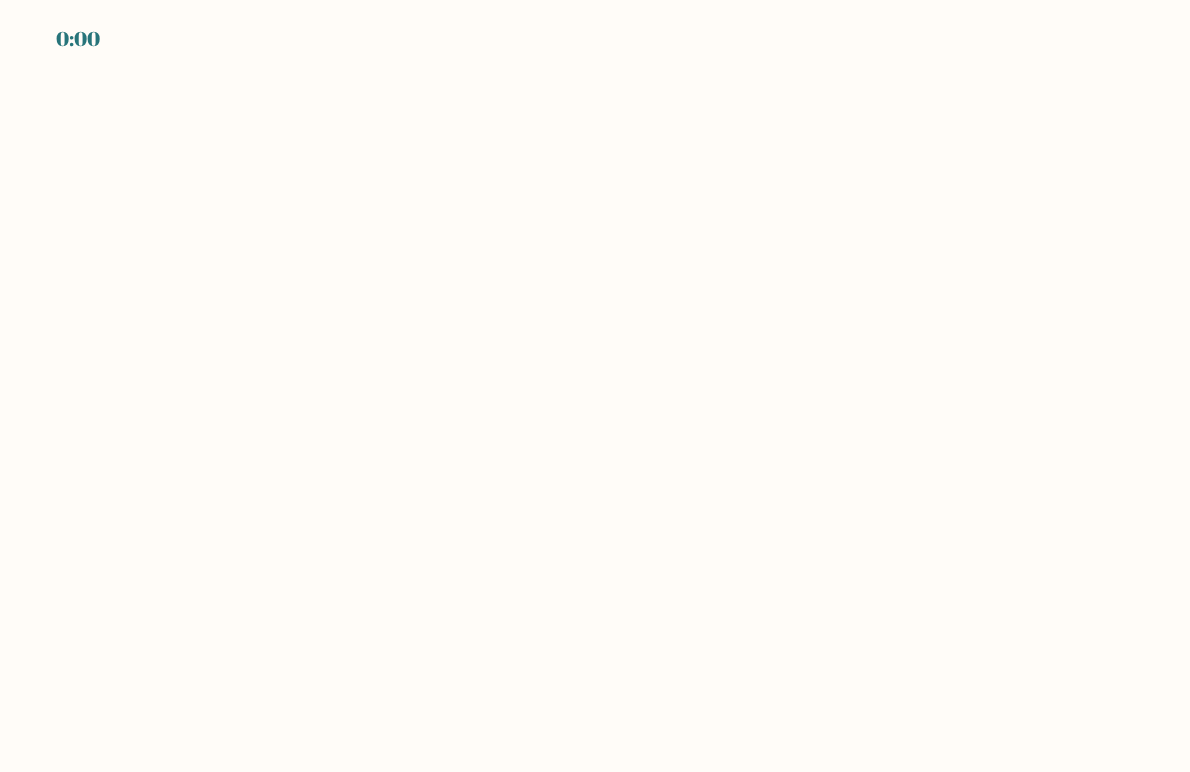 scroll, scrollTop: 0, scrollLeft: 0, axis: both 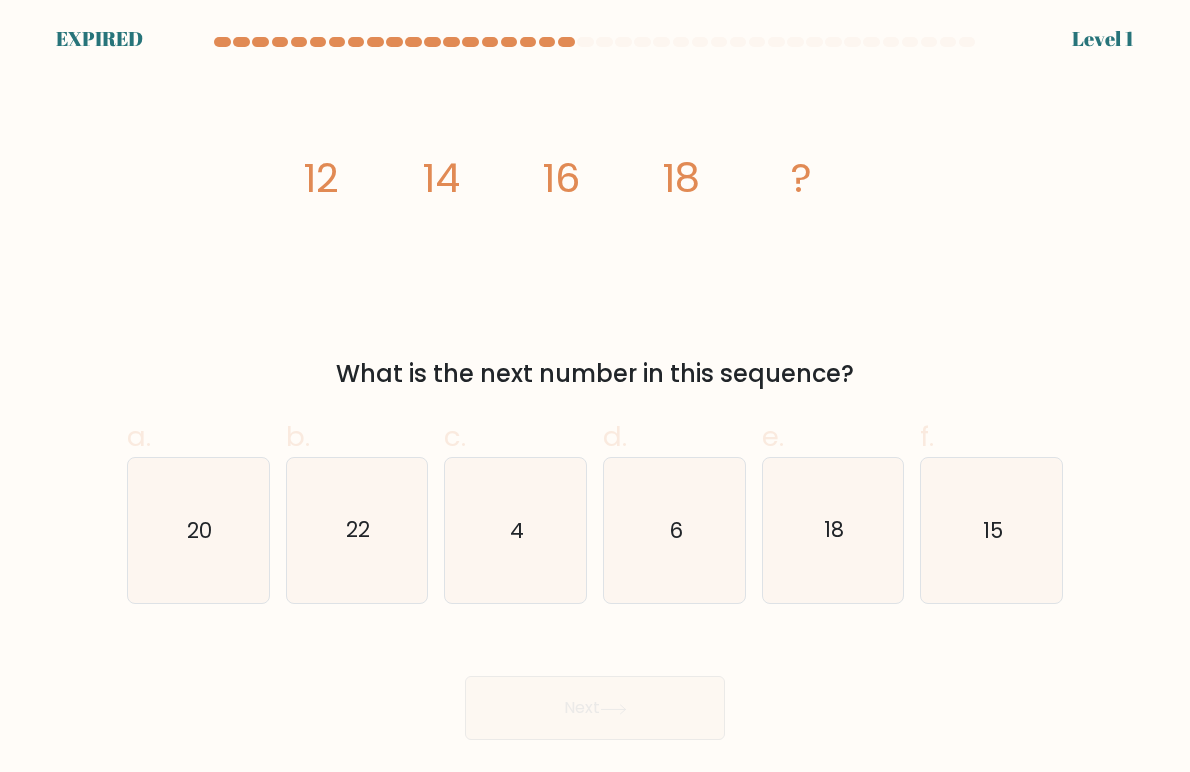 click on "EXPIRED
Level 1" at bounding box center (595, 27) 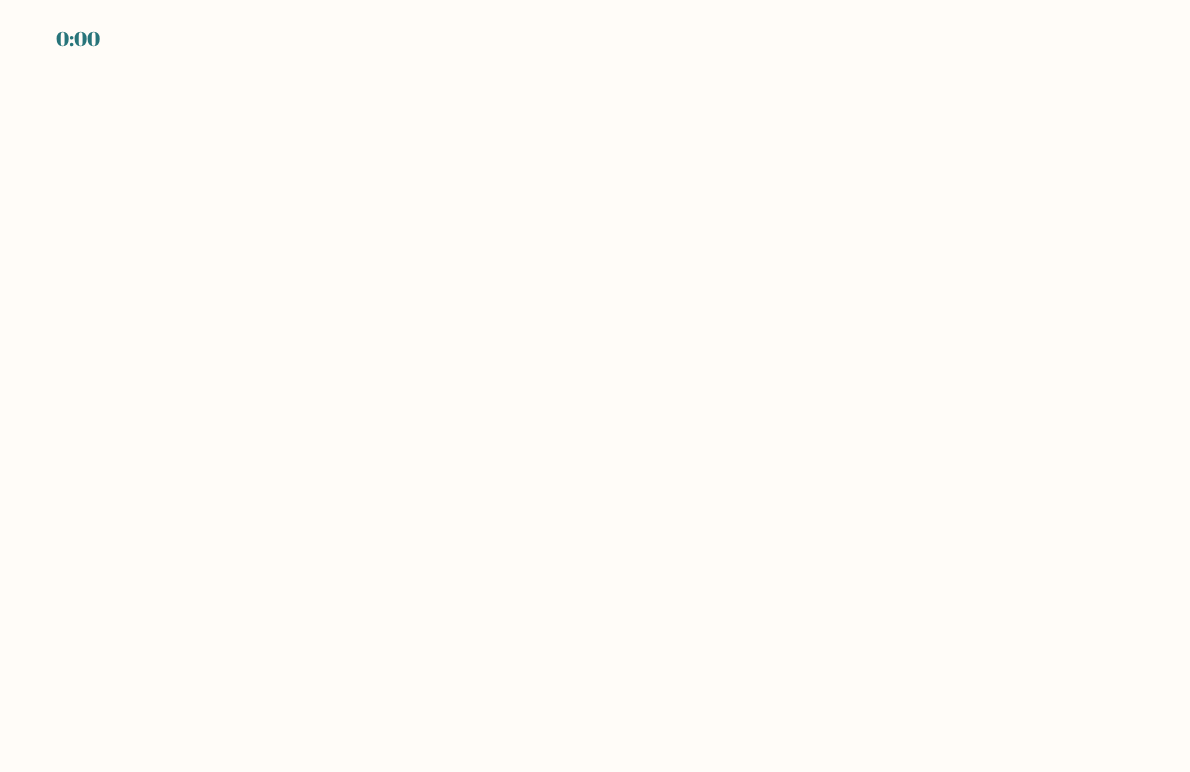 scroll, scrollTop: 0, scrollLeft: 0, axis: both 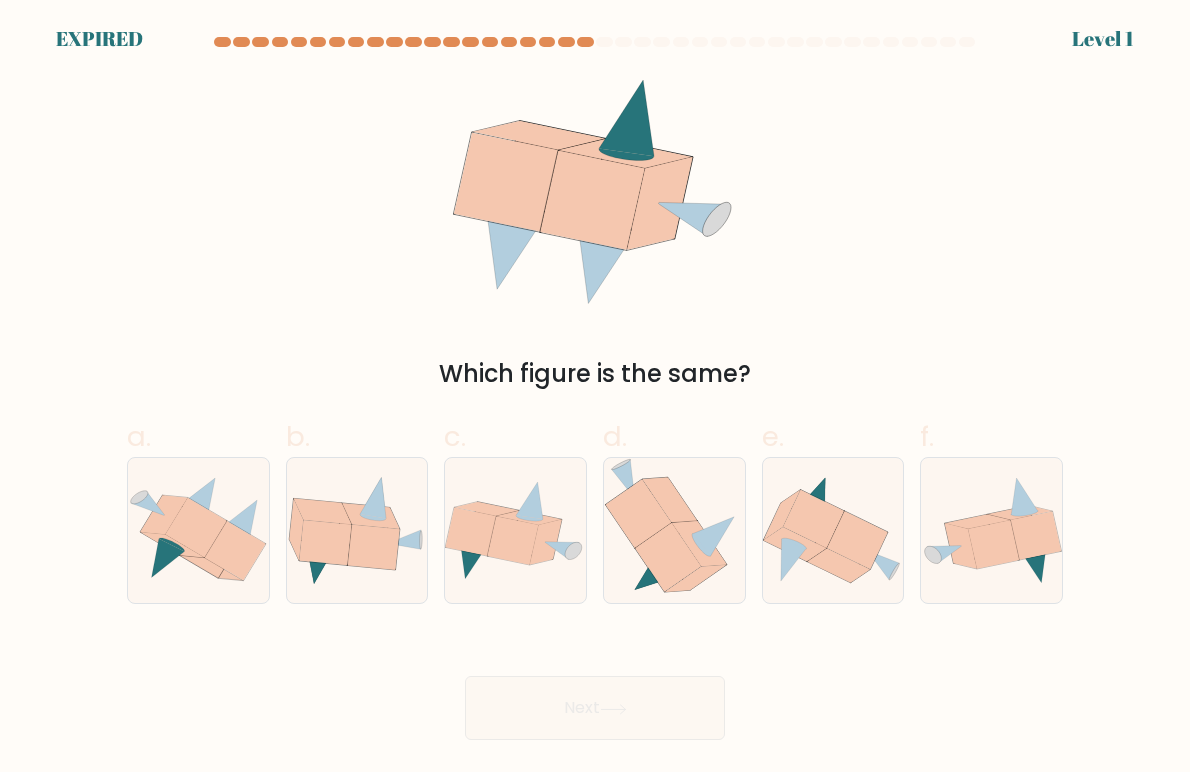 click at bounding box center (595, 46) 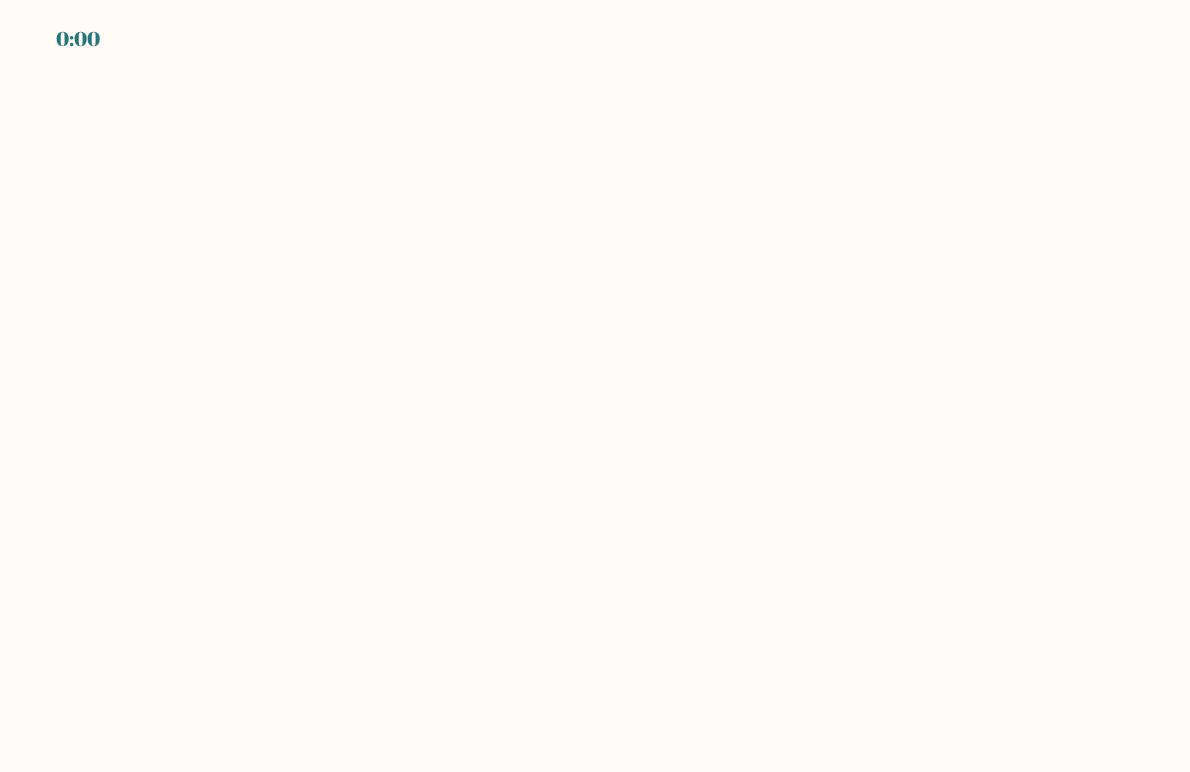 scroll, scrollTop: 0, scrollLeft: 0, axis: both 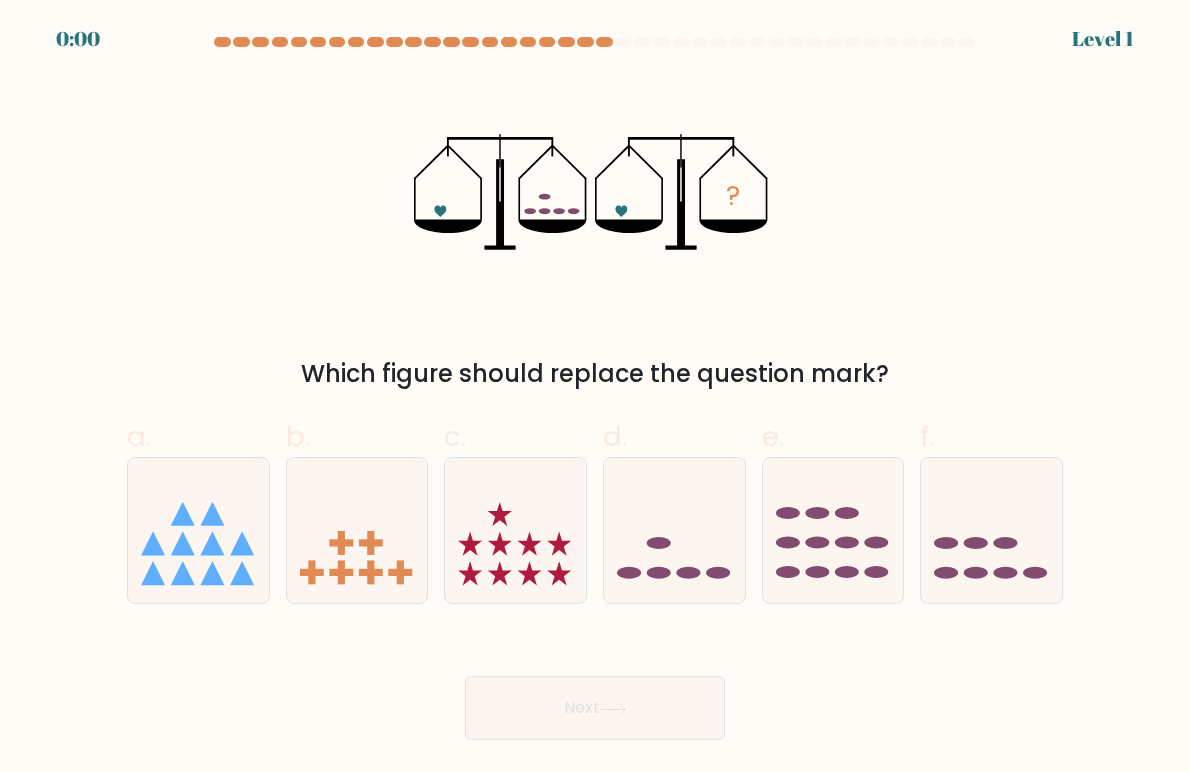 click at bounding box center (222, 42) 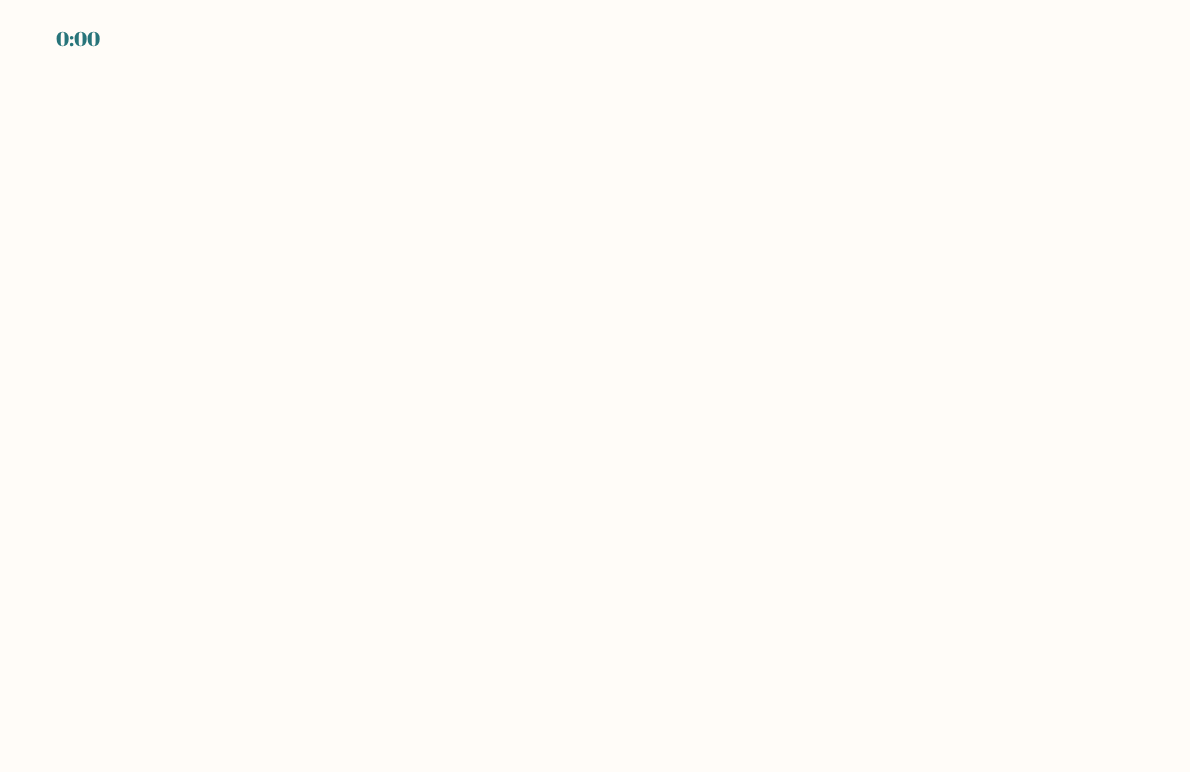 scroll, scrollTop: 0, scrollLeft: 0, axis: both 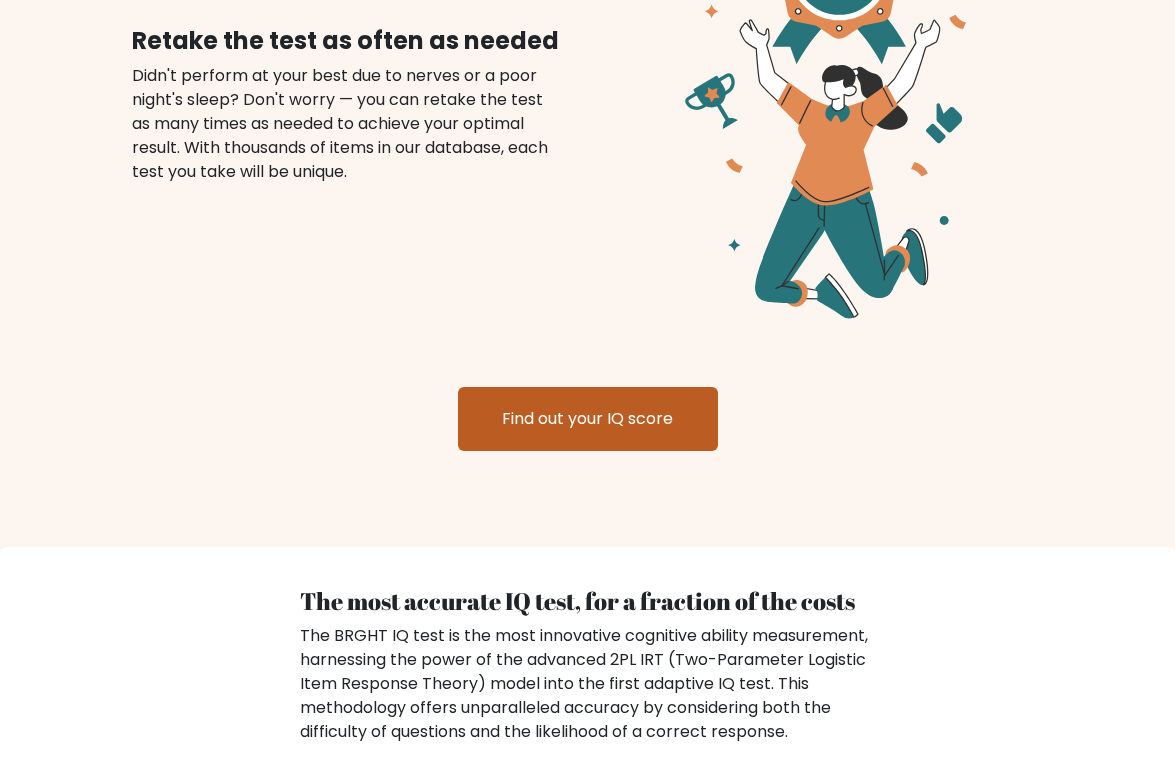 click on "Find out your IQ score" at bounding box center [588, 419] 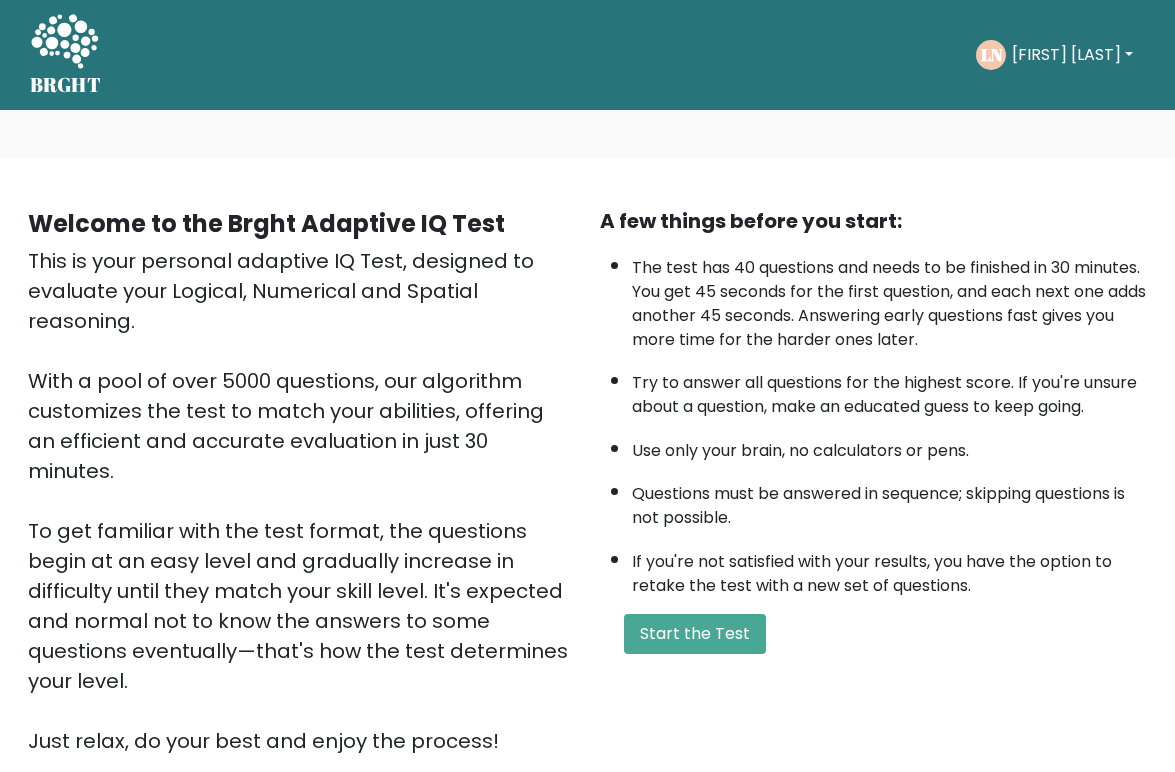 scroll, scrollTop: 0, scrollLeft: 0, axis: both 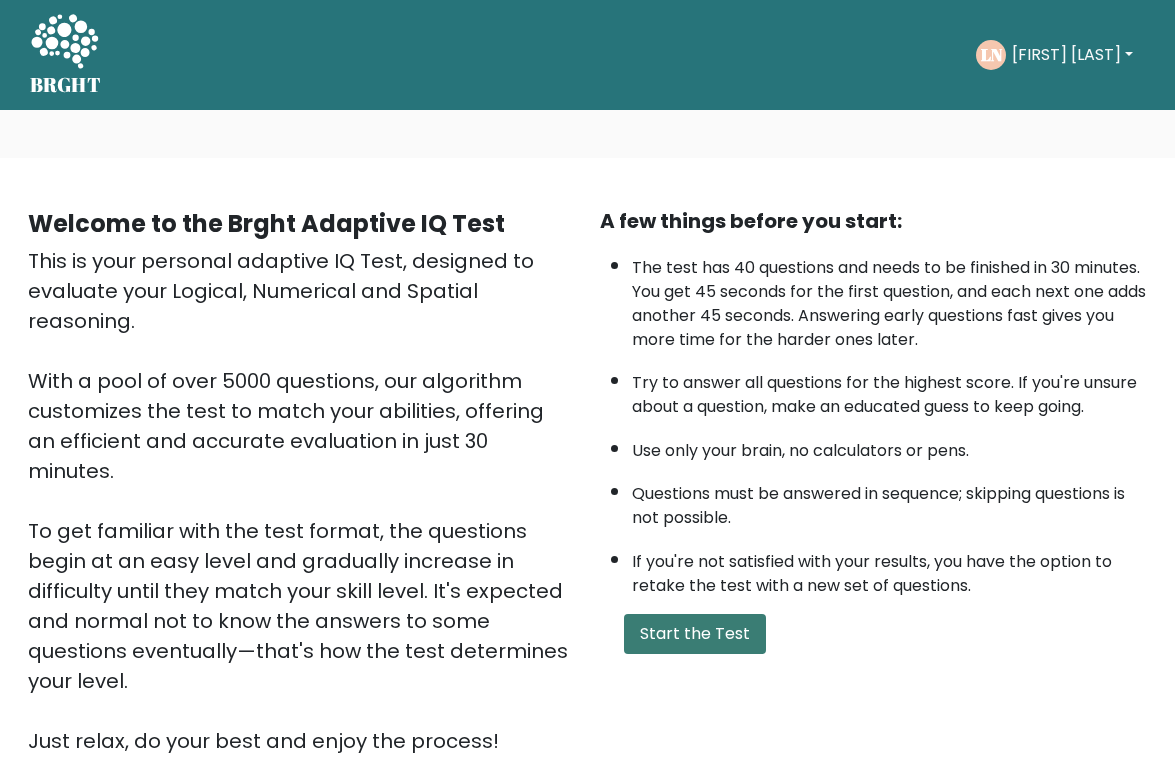 click on "Start the Test" at bounding box center [695, 634] 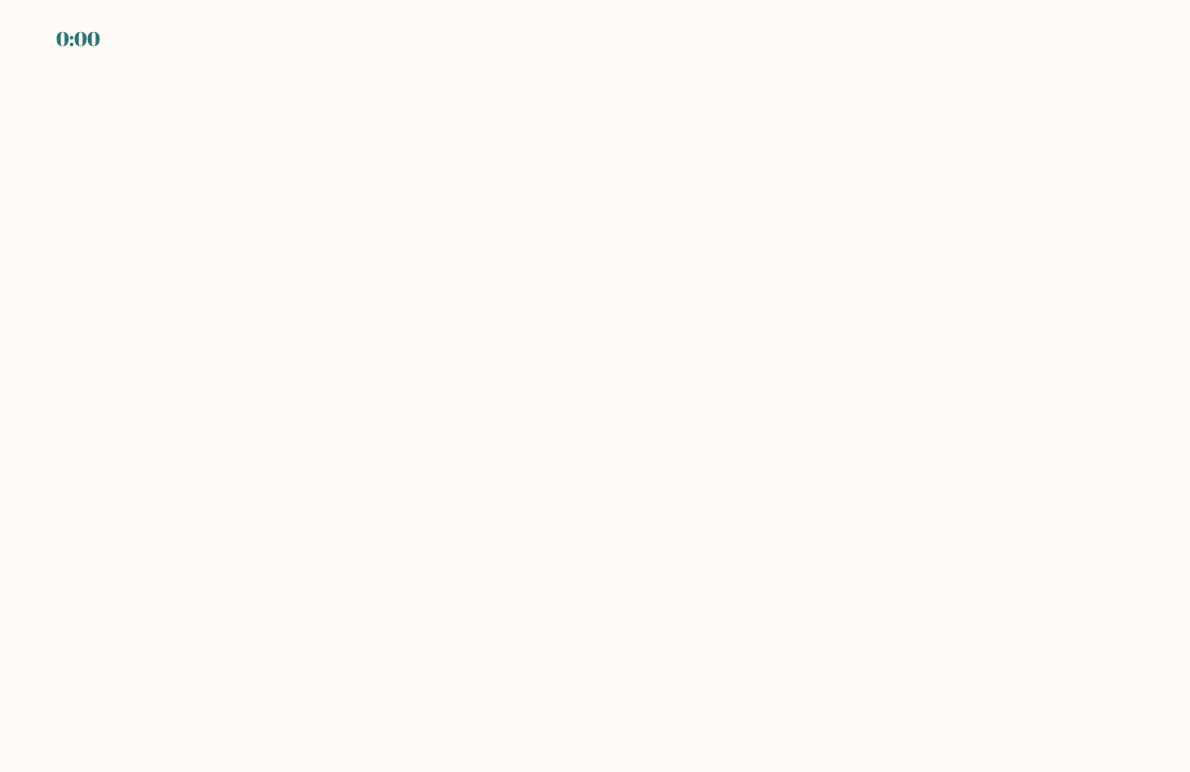 scroll, scrollTop: 0, scrollLeft: 0, axis: both 